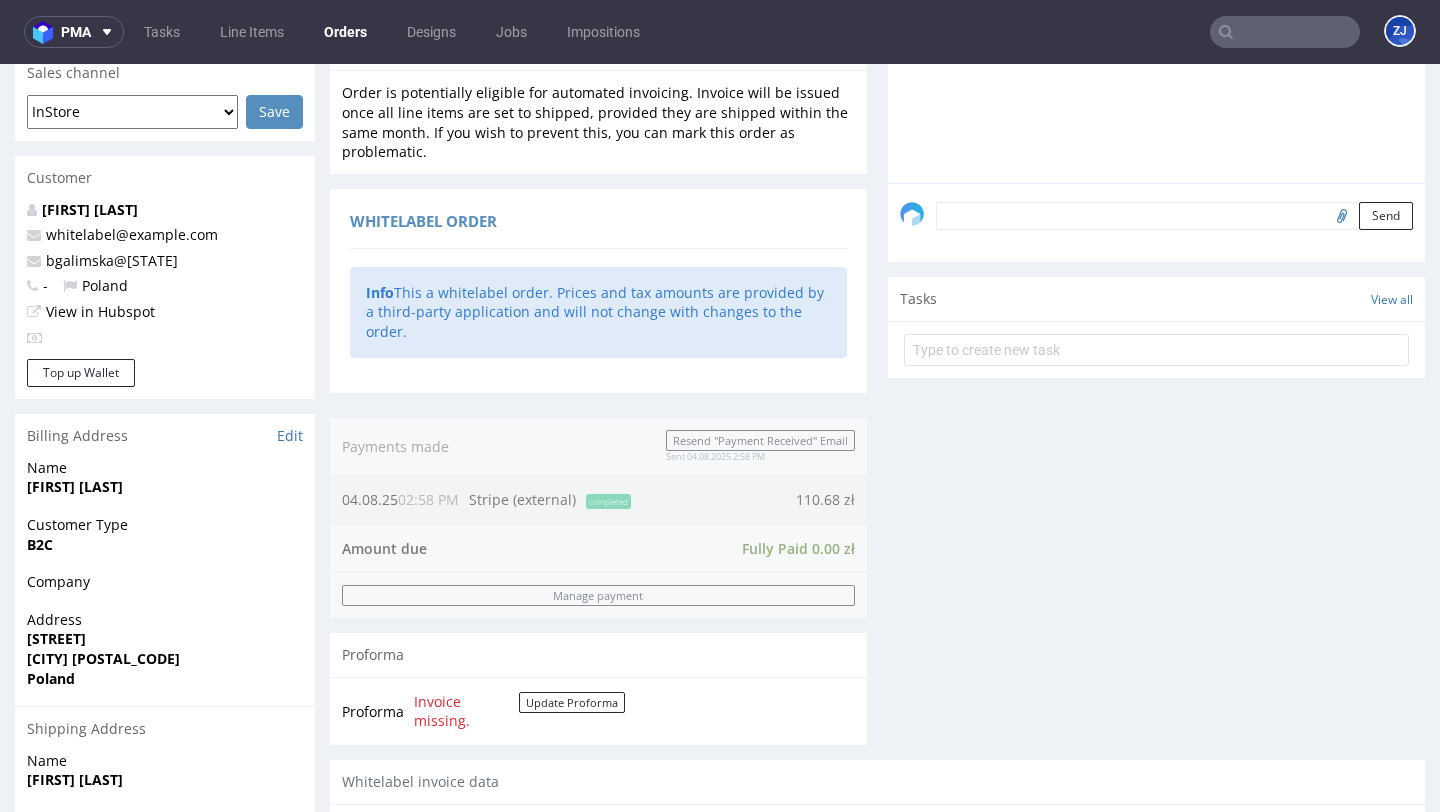 scroll, scrollTop: 1263, scrollLeft: 0, axis: vertical 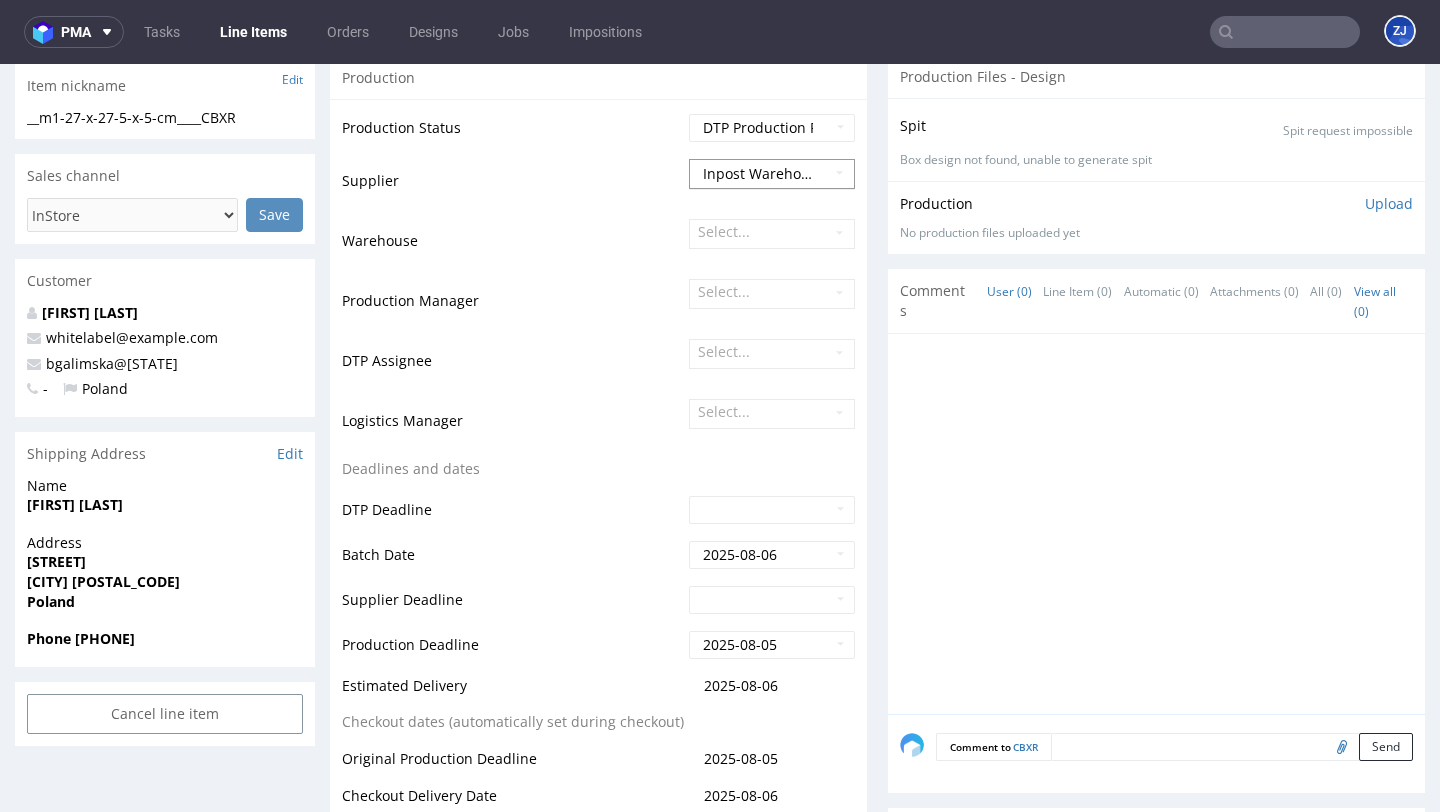click on "Inpost Warehouse" at bounding box center (764, 173) 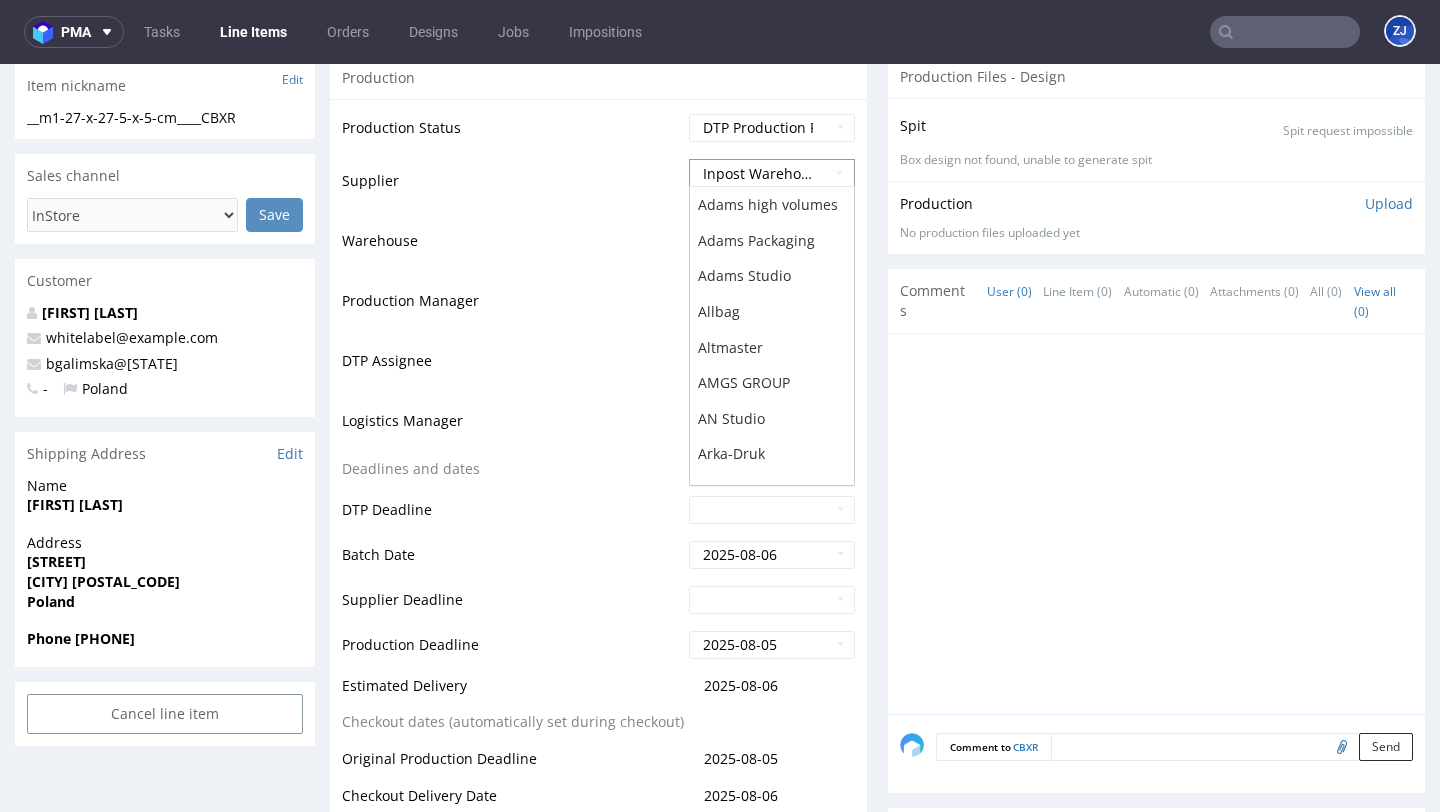 scroll, scrollTop: 2349, scrollLeft: 0, axis: vertical 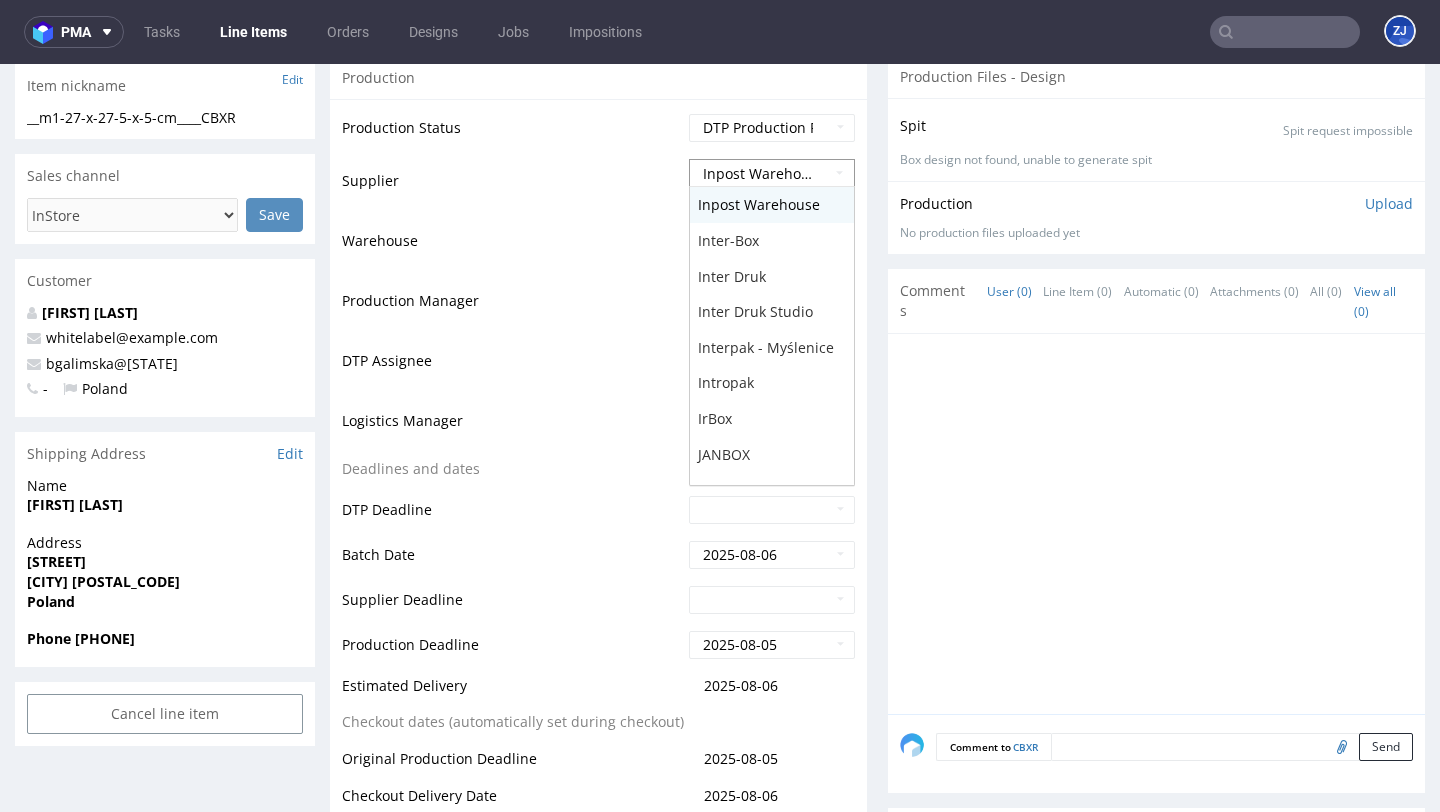 click on "Inpost Warehouse" at bounding box center (764, 173) 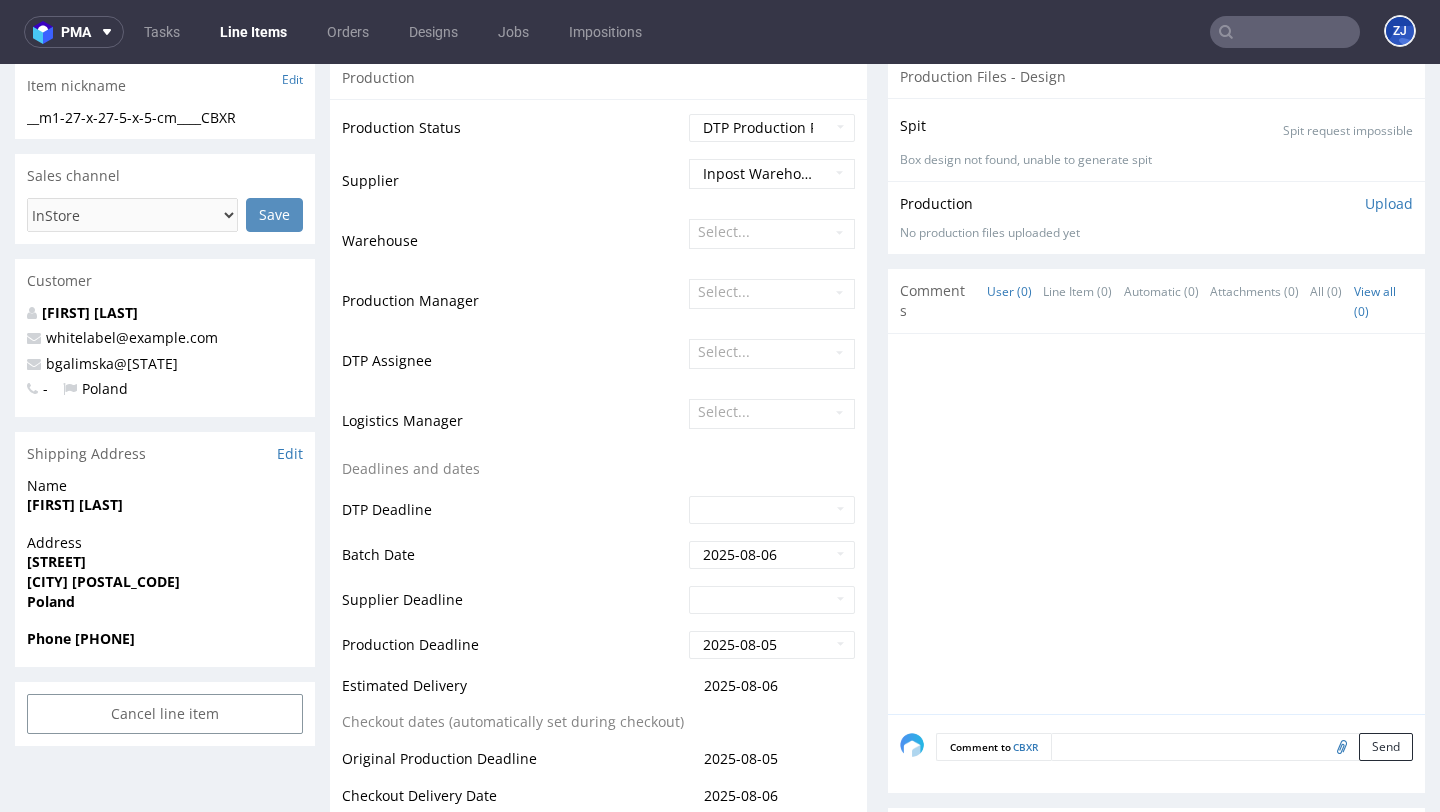 click on "Supplier" at bounding box center [513, 187] 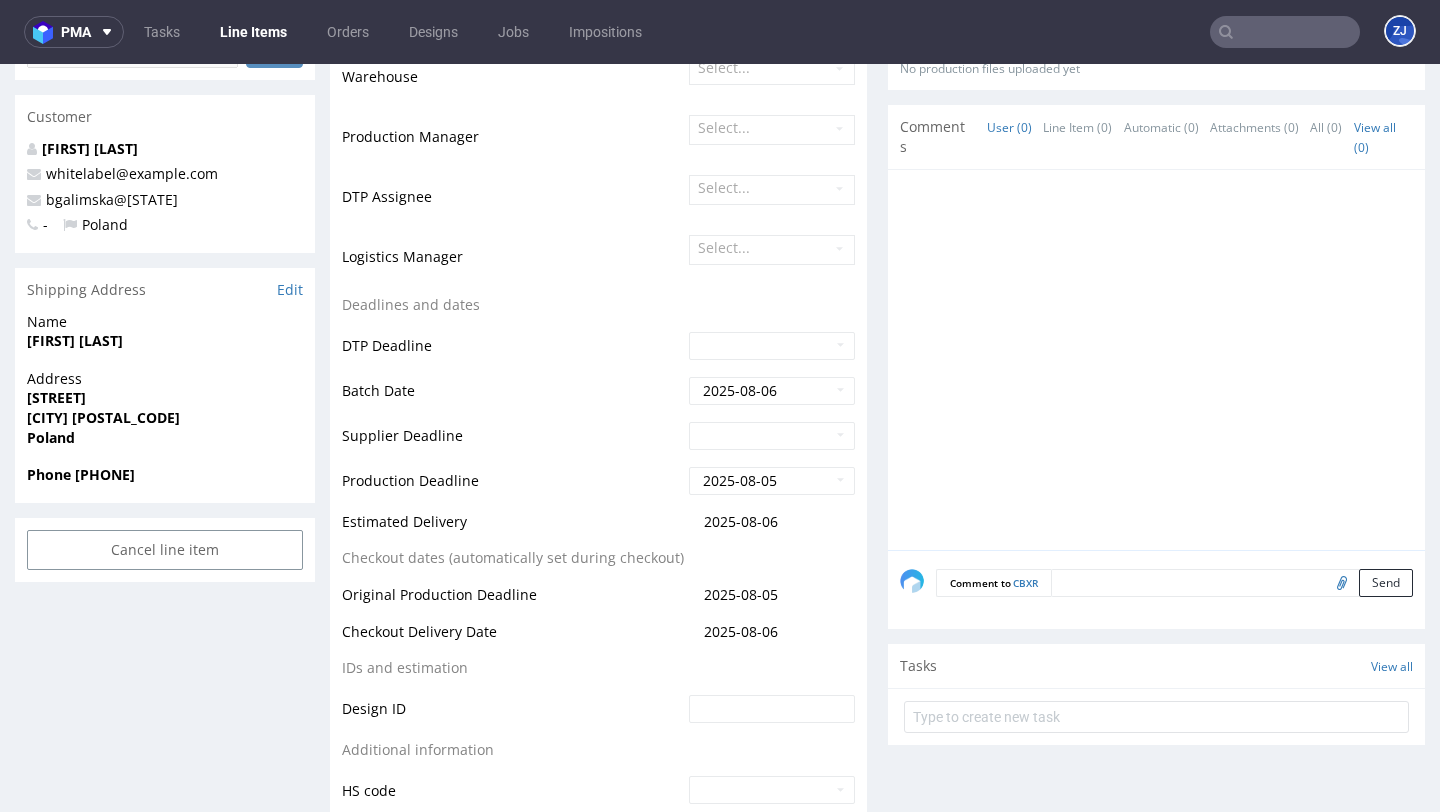 scroll, scrollTop: 0, scrollLeft: 0, axis: both 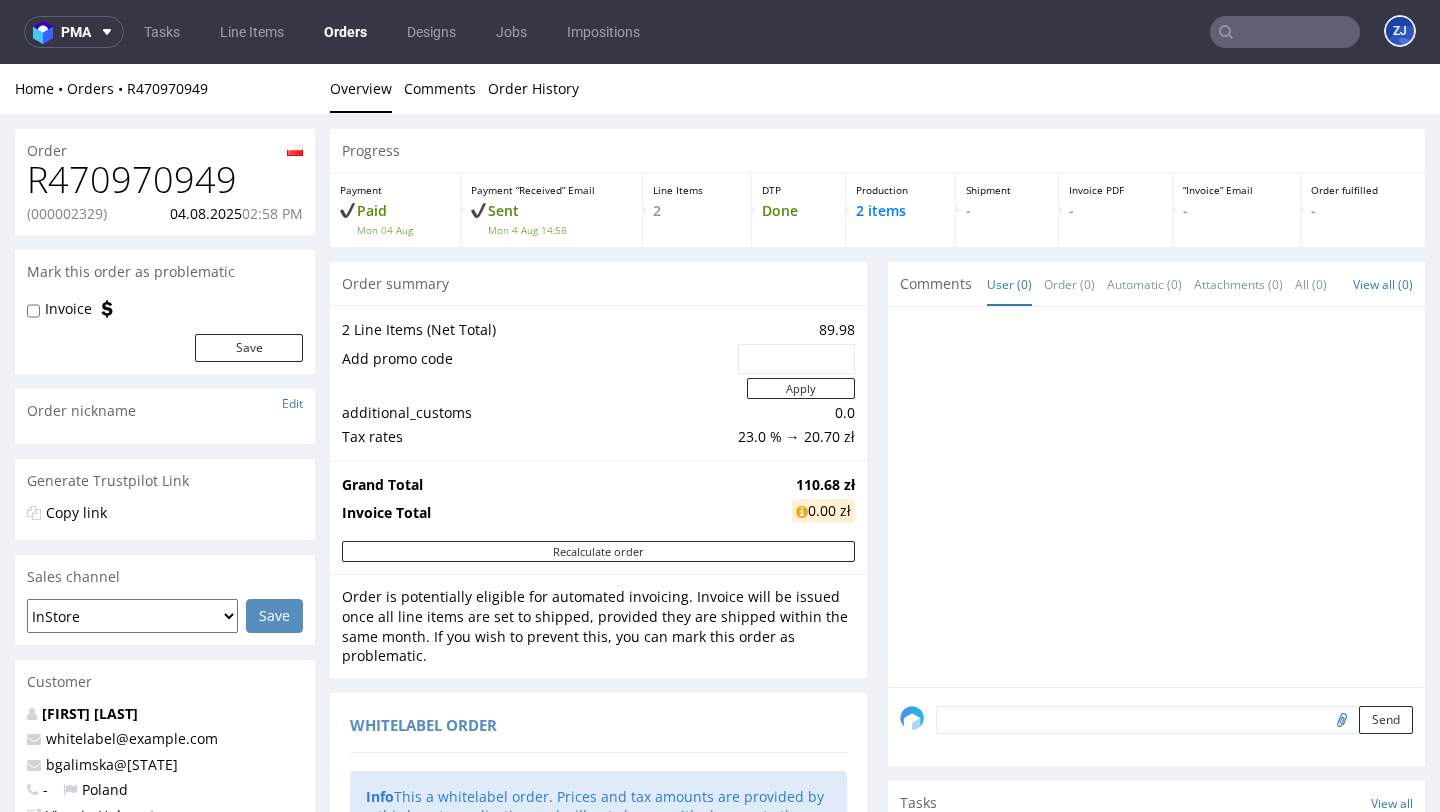click on "R470970949" at bounding box center (165, 180) 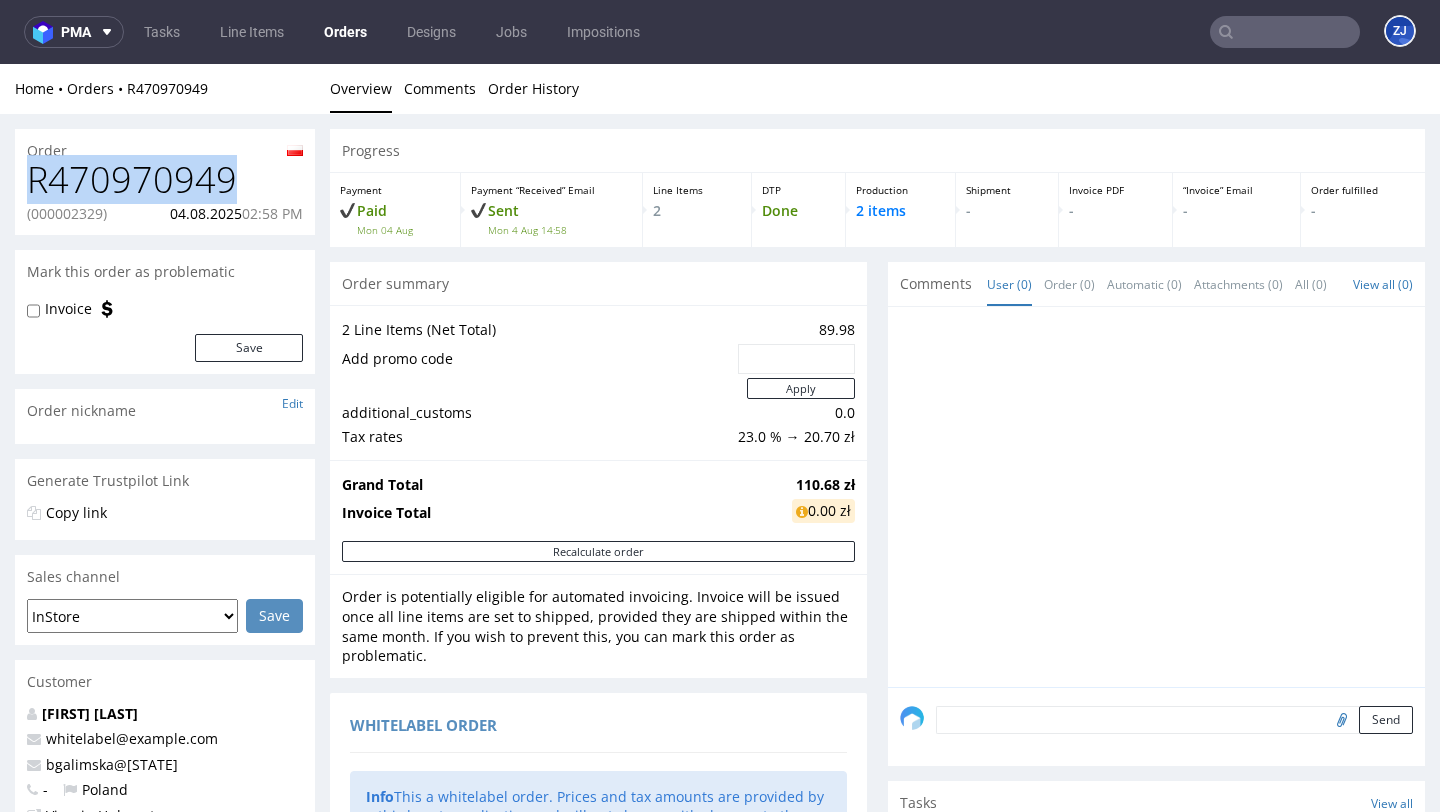 click on "R470970949" at bounding box center [165, 180] 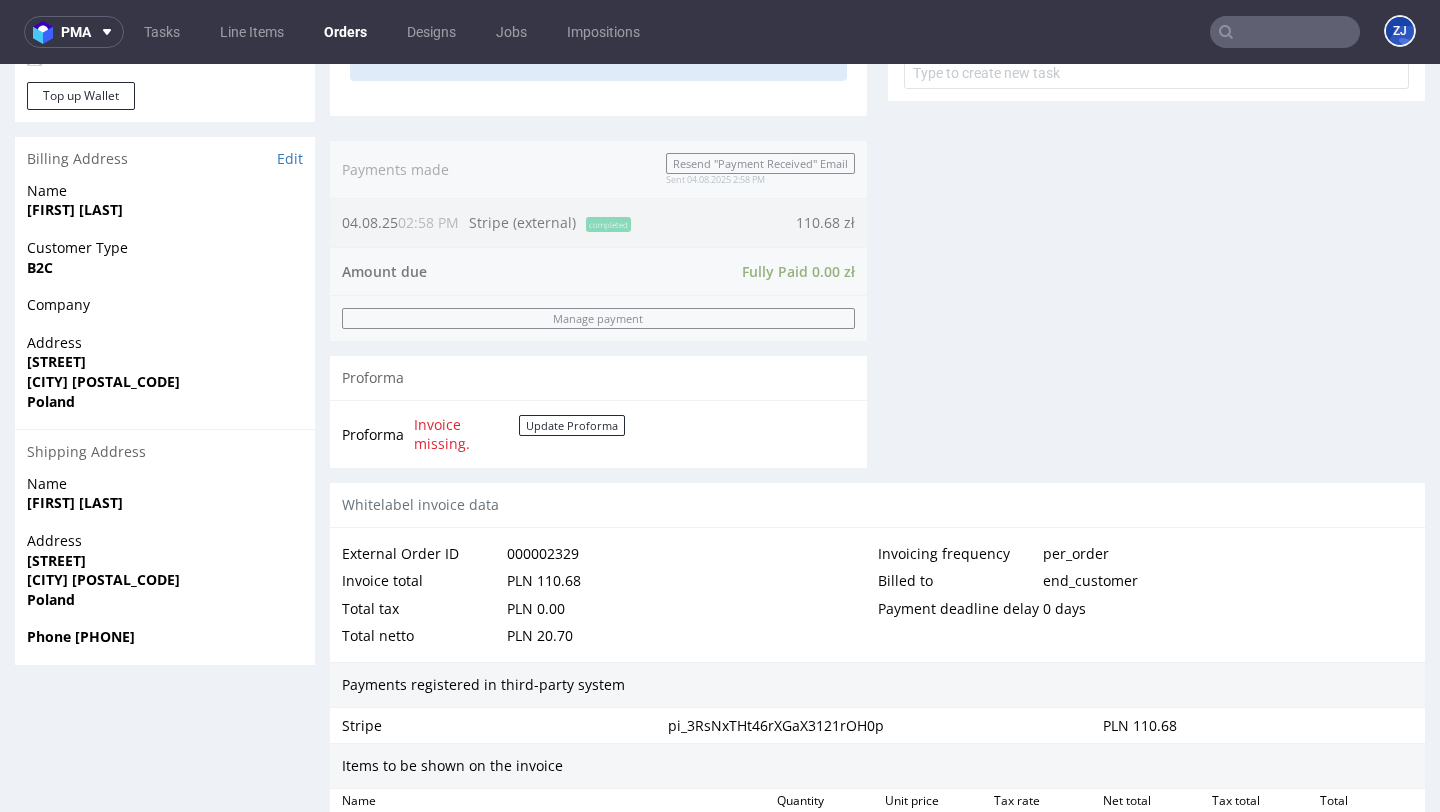 scroll, scrollTop: 1263, scrollLeft: 0, axis: vertical 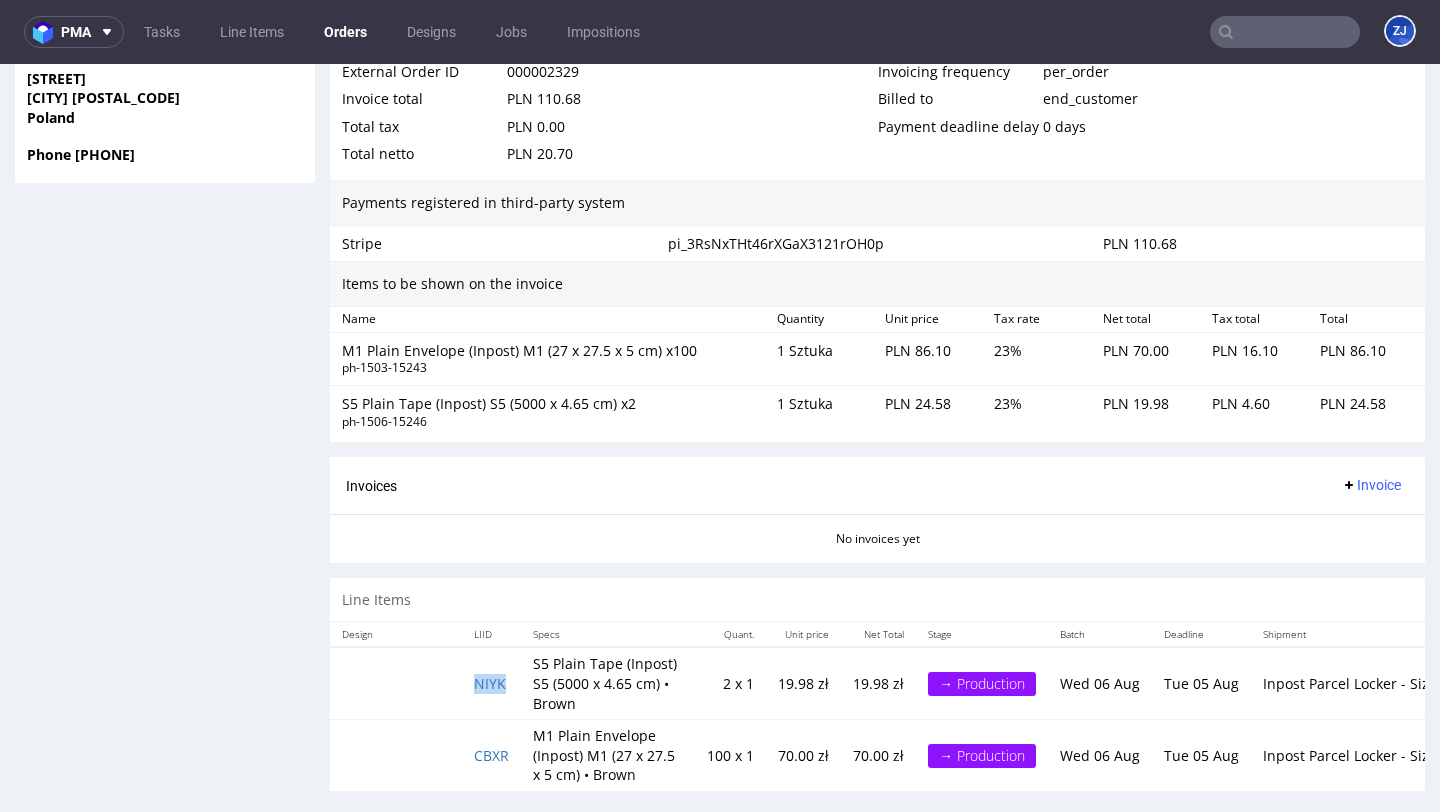 click on "NIYK" at bounding box center [491, 683] 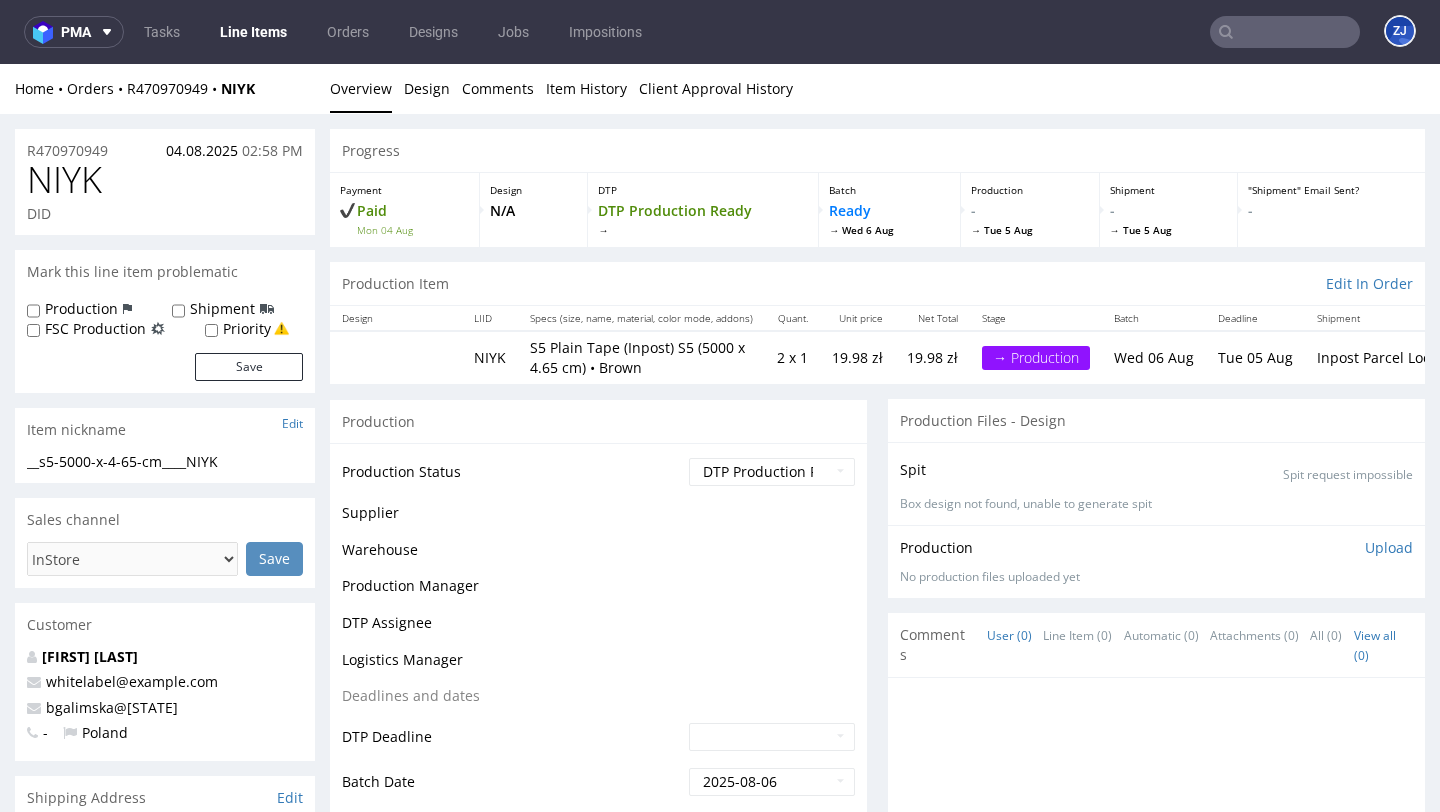 scroll, scrollTop: 0, scrollLeft: 0, axis: both 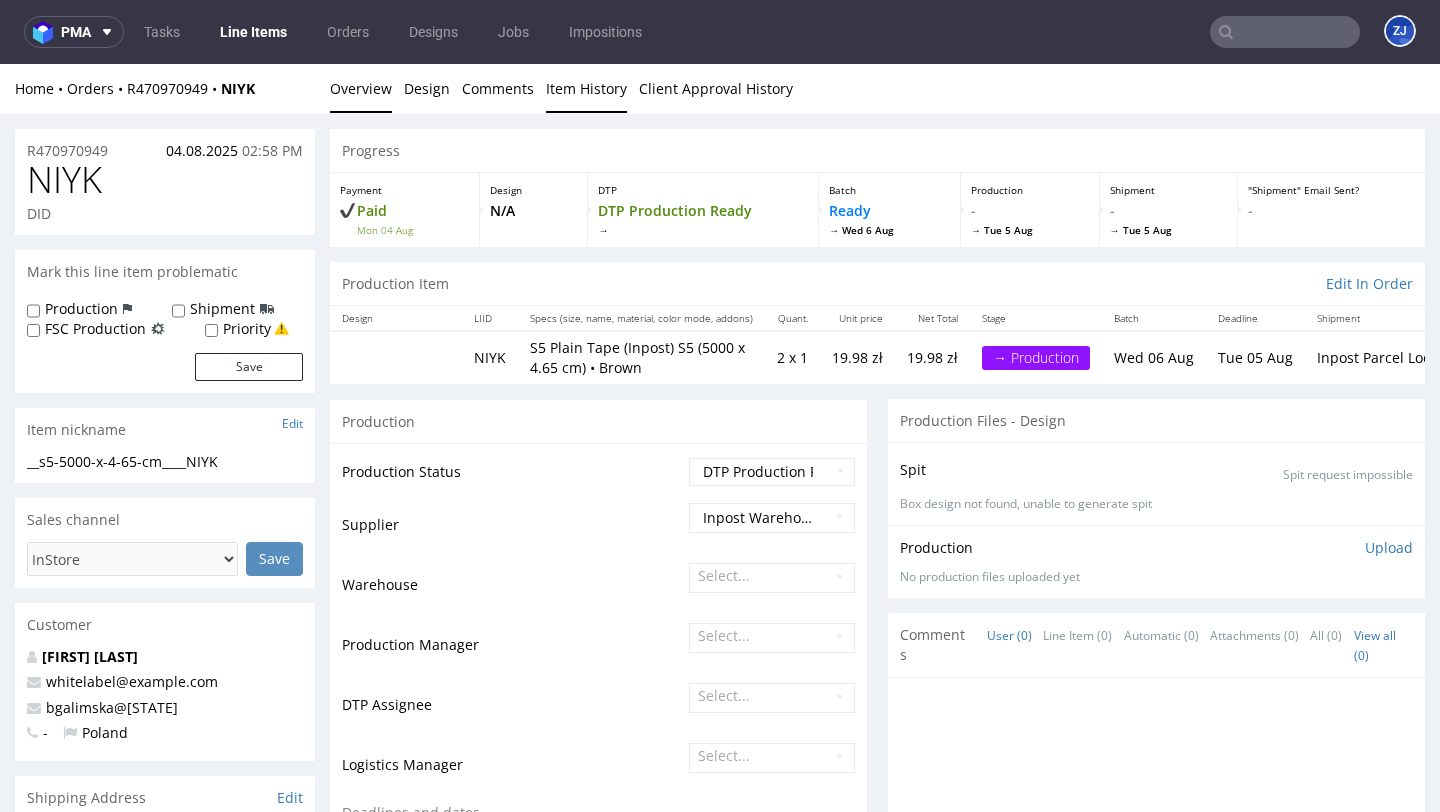 click on "Item History" at bounding box center (586, 88) 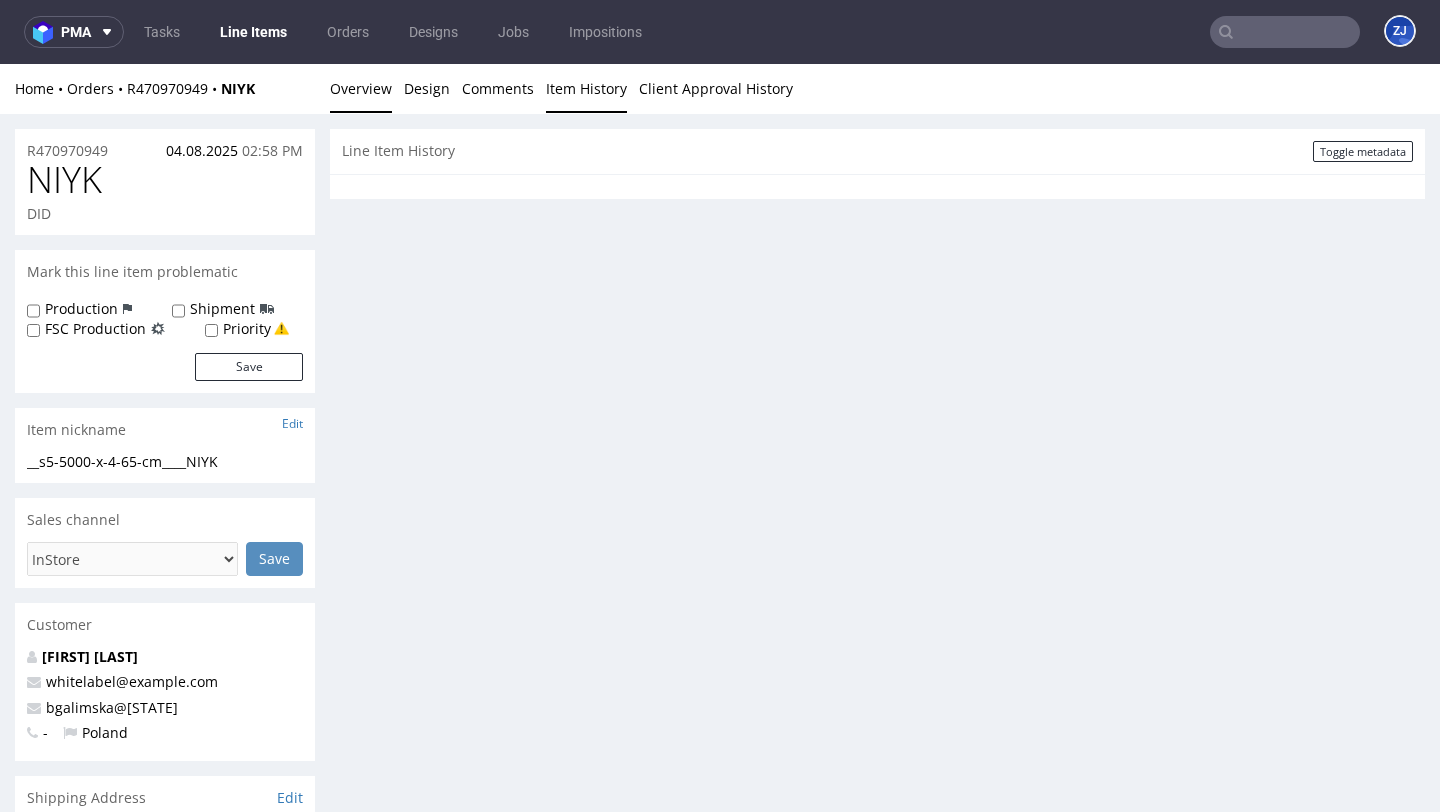 click on "Overview" at bounding box center (361, 88) 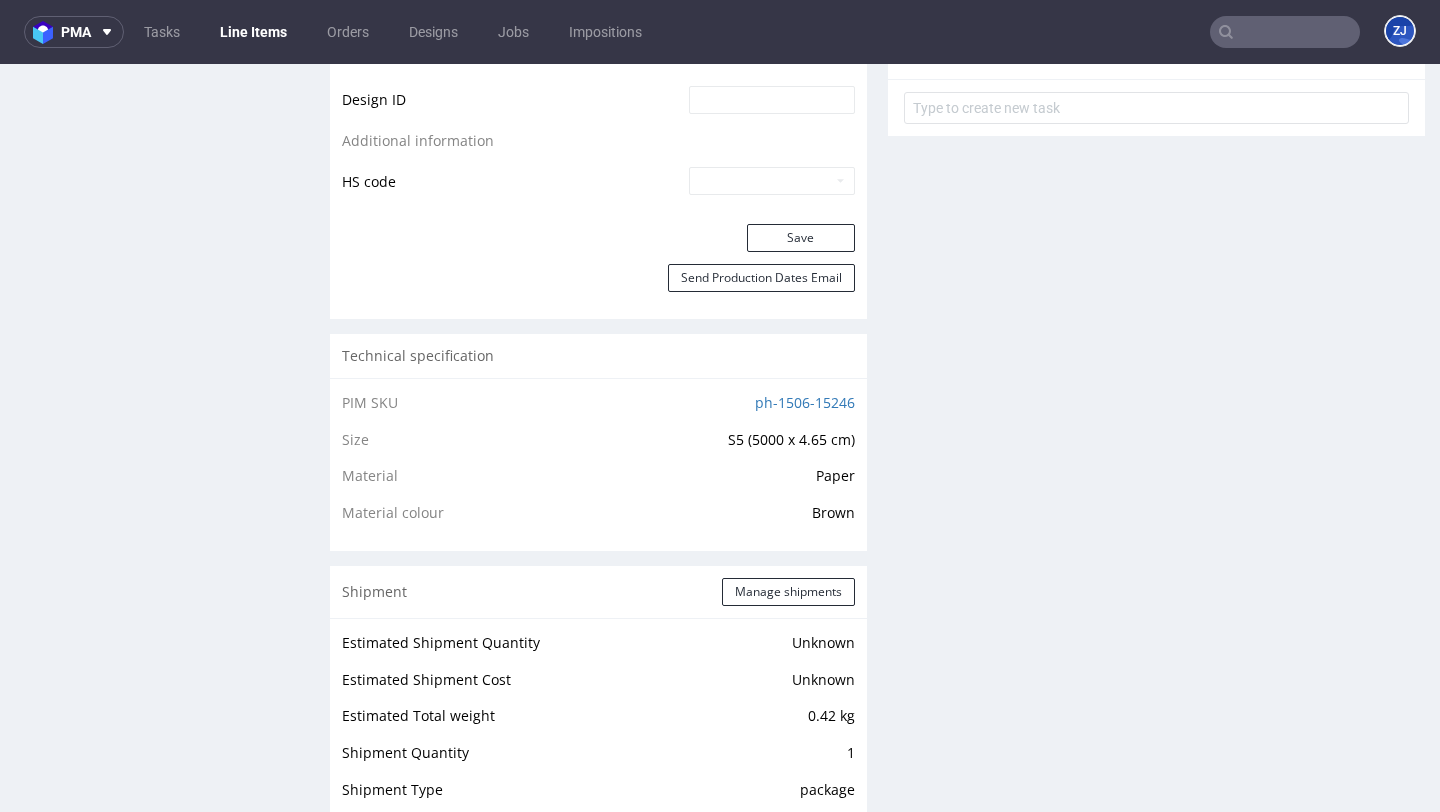 scroll, scrollTop: 0, scrollLeft: 0, axis: both 